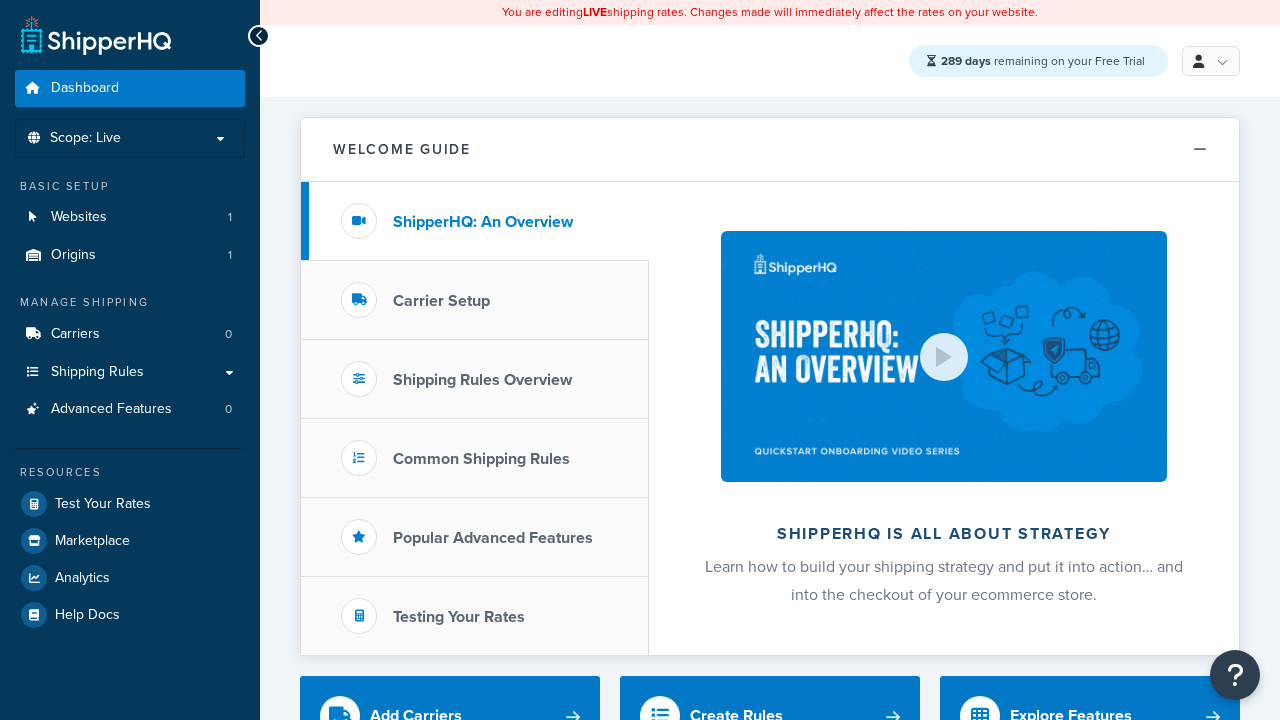scroll, scrollTop: 0, scrollLeft: 0, axis: both 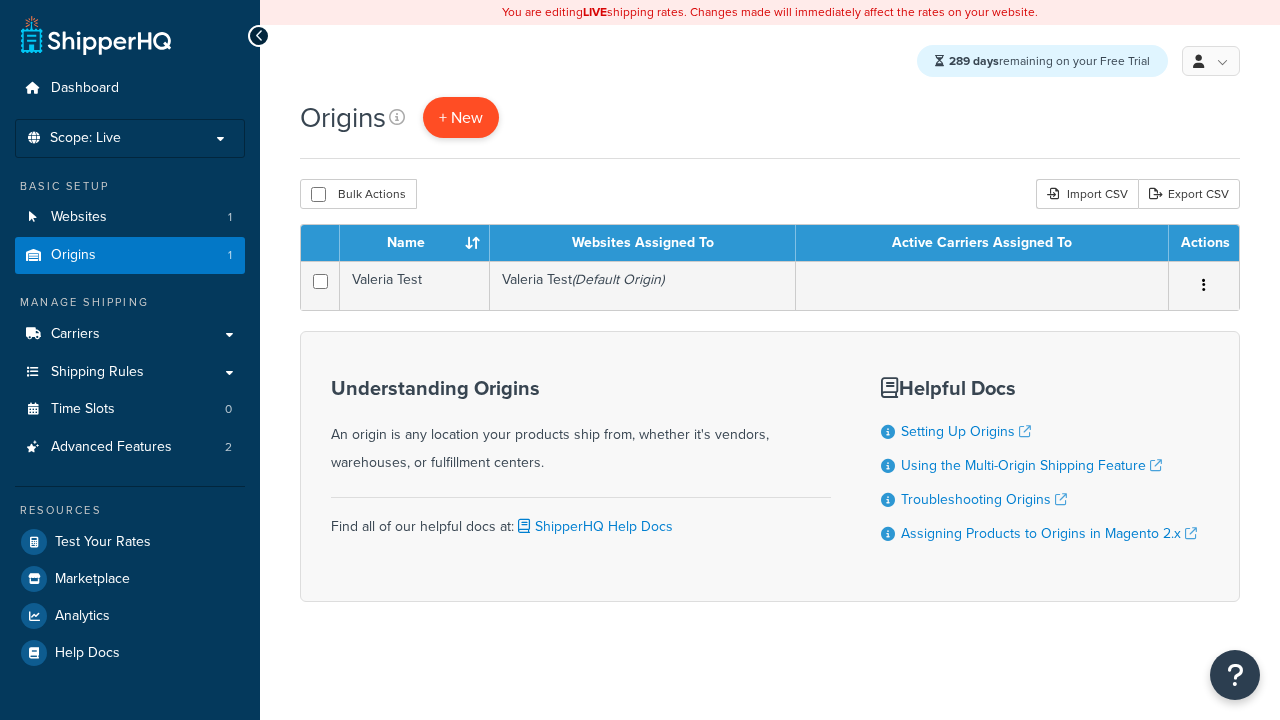 click on "+ New" at bounding box center (461, 117) 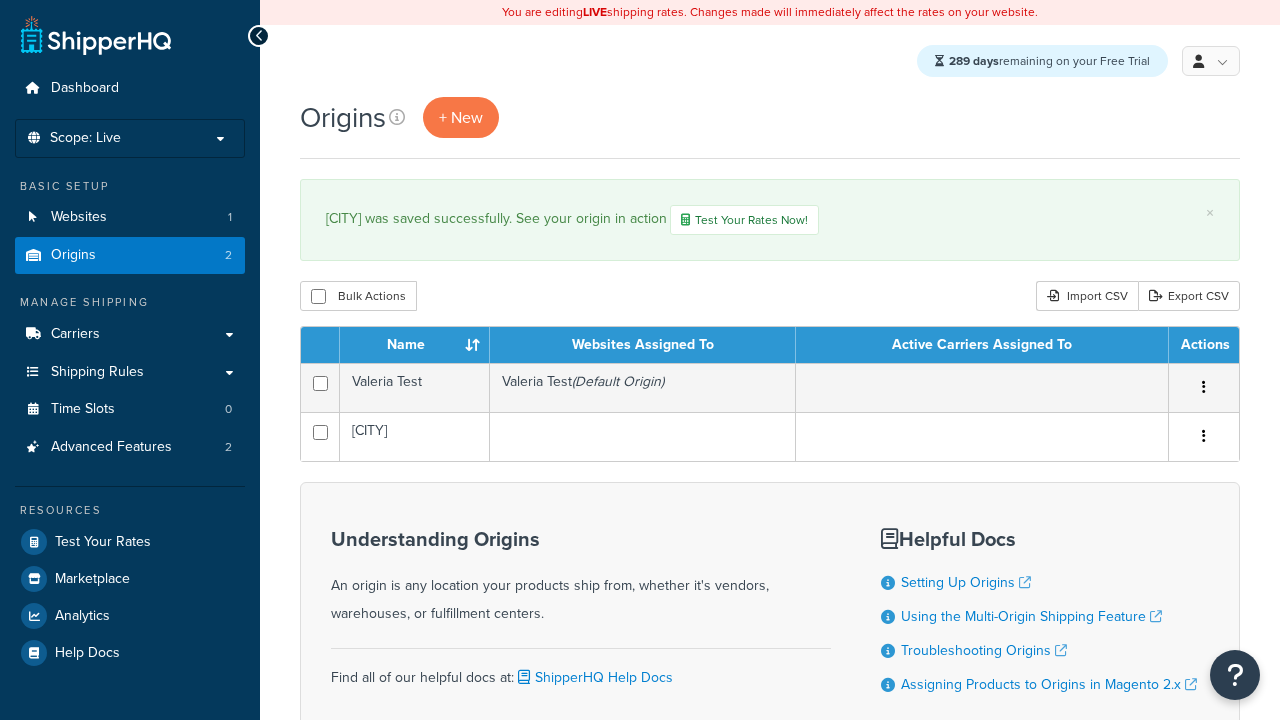 scroll, scrollTop: 0, scrollLeft: 0, axis: both 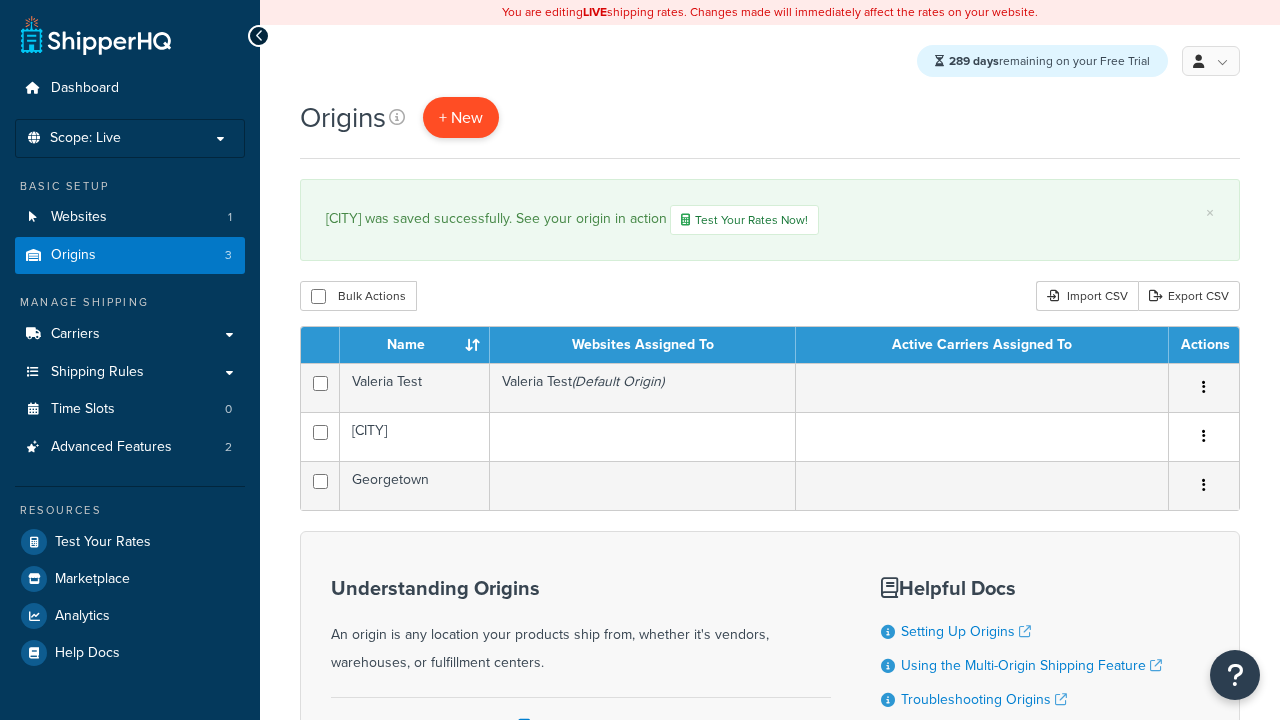 click on "+ New" at bounding box center (461, 117) 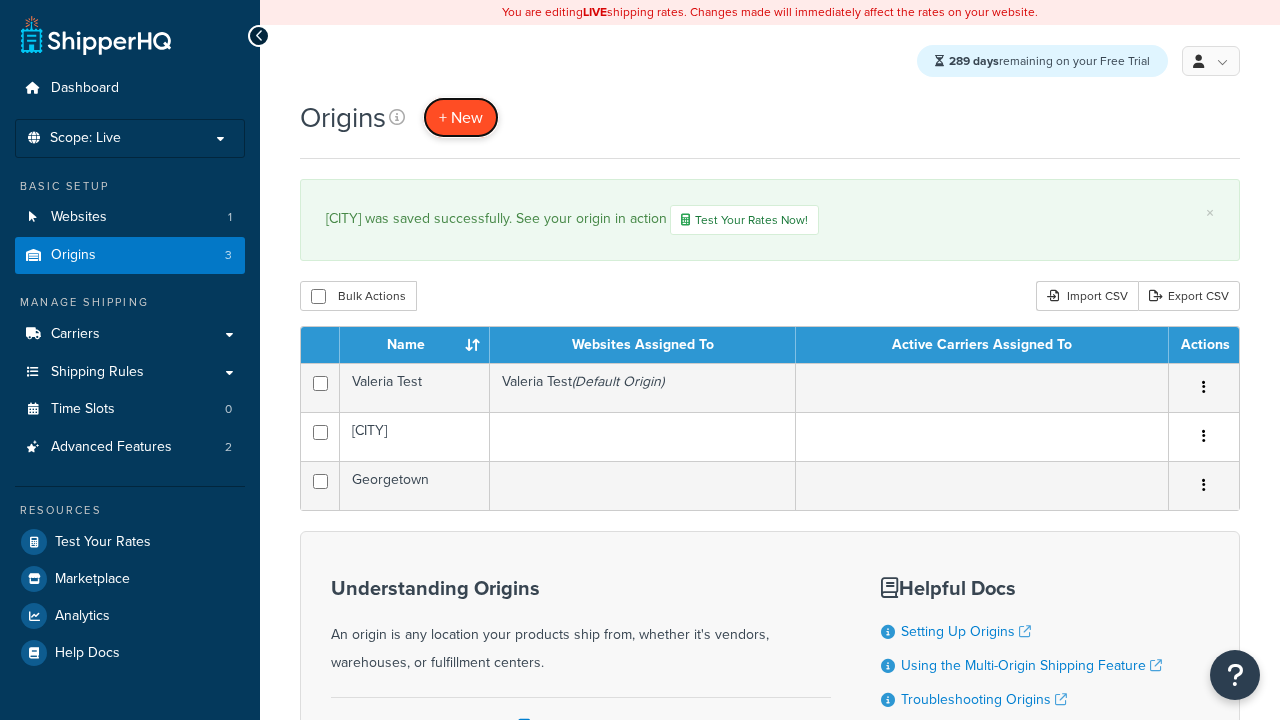scroll, scrollTop: 0, scrollLeft: 0, axis: both 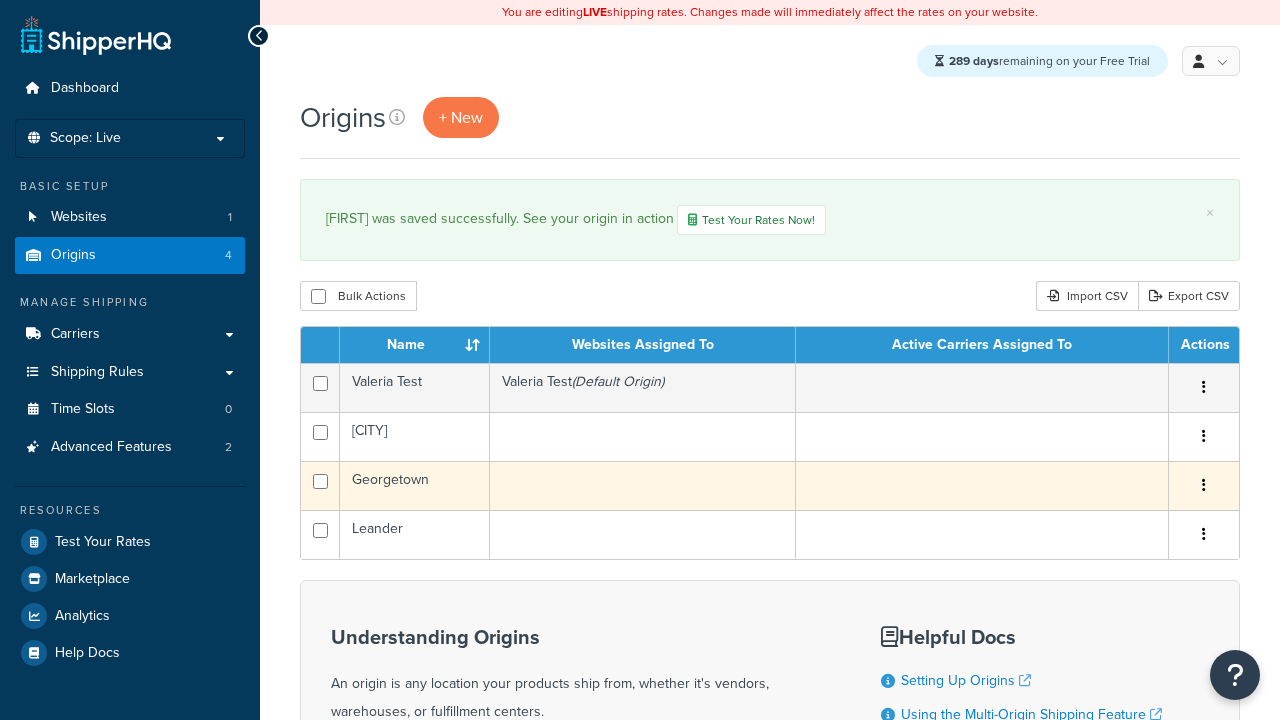 click at bounding box center (1204, 485) 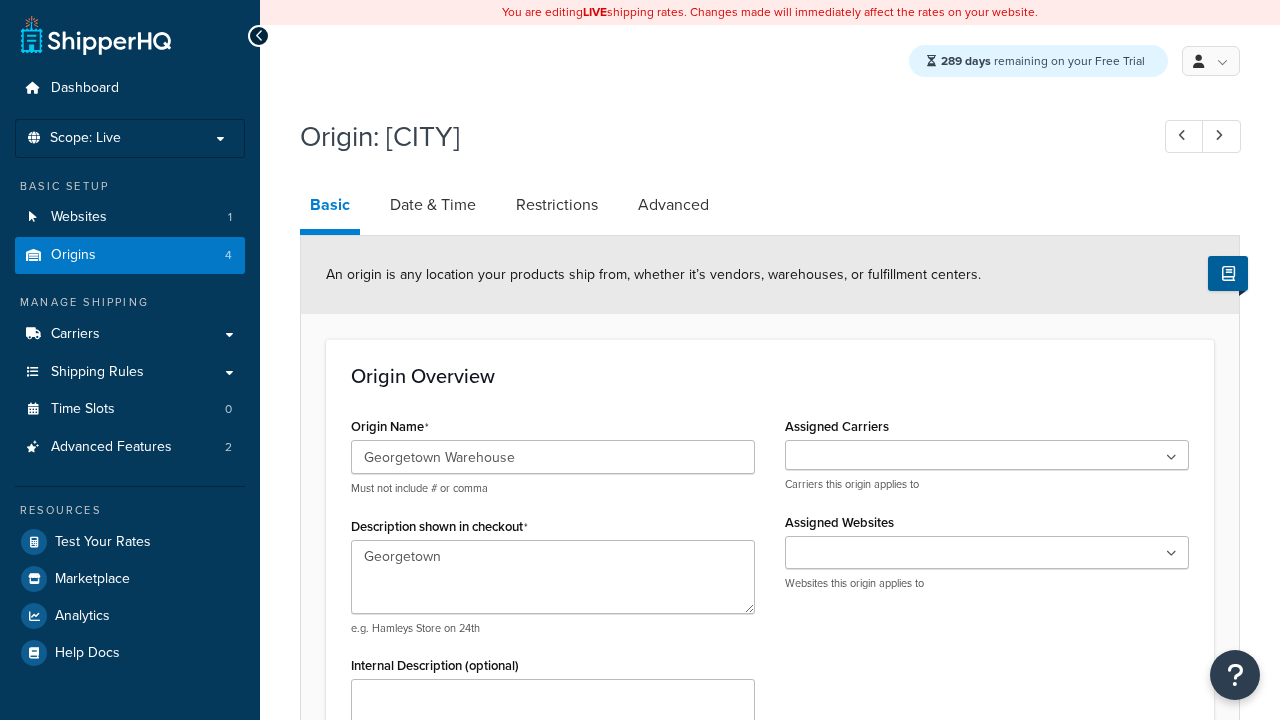 select on "43" 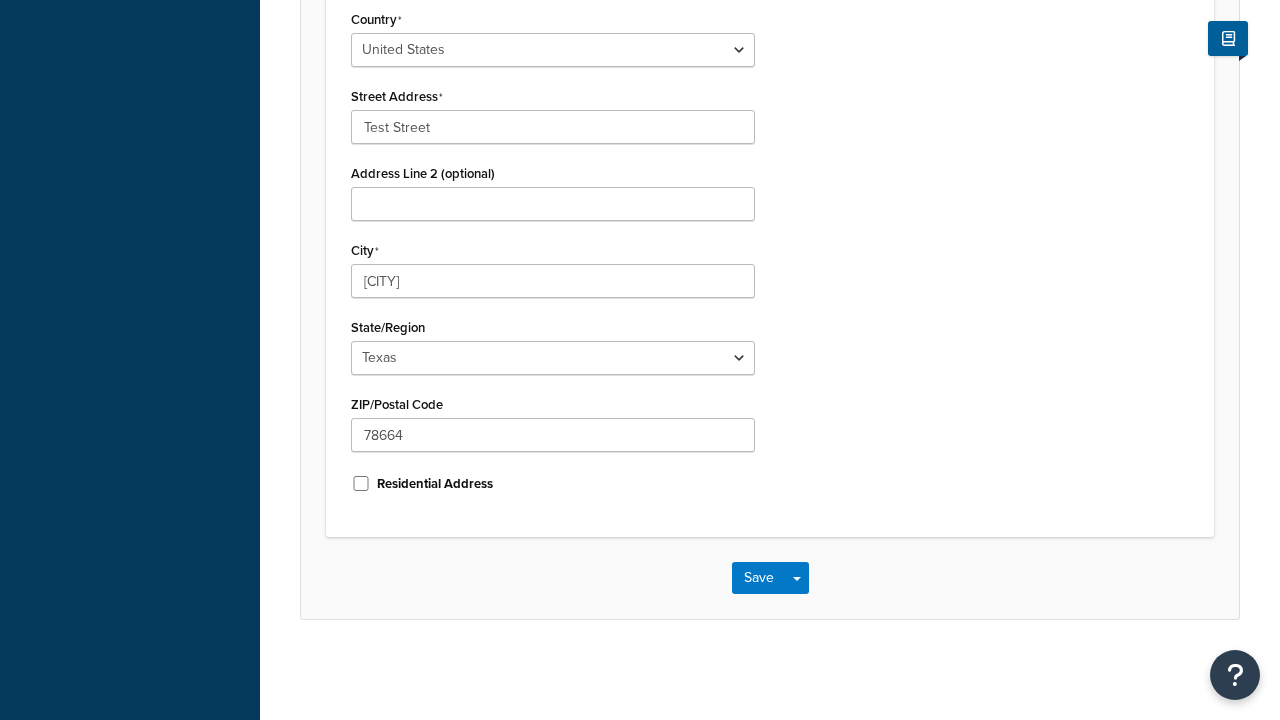 scroll, scrollTop: 0, scrollLeft: 0, axis: both 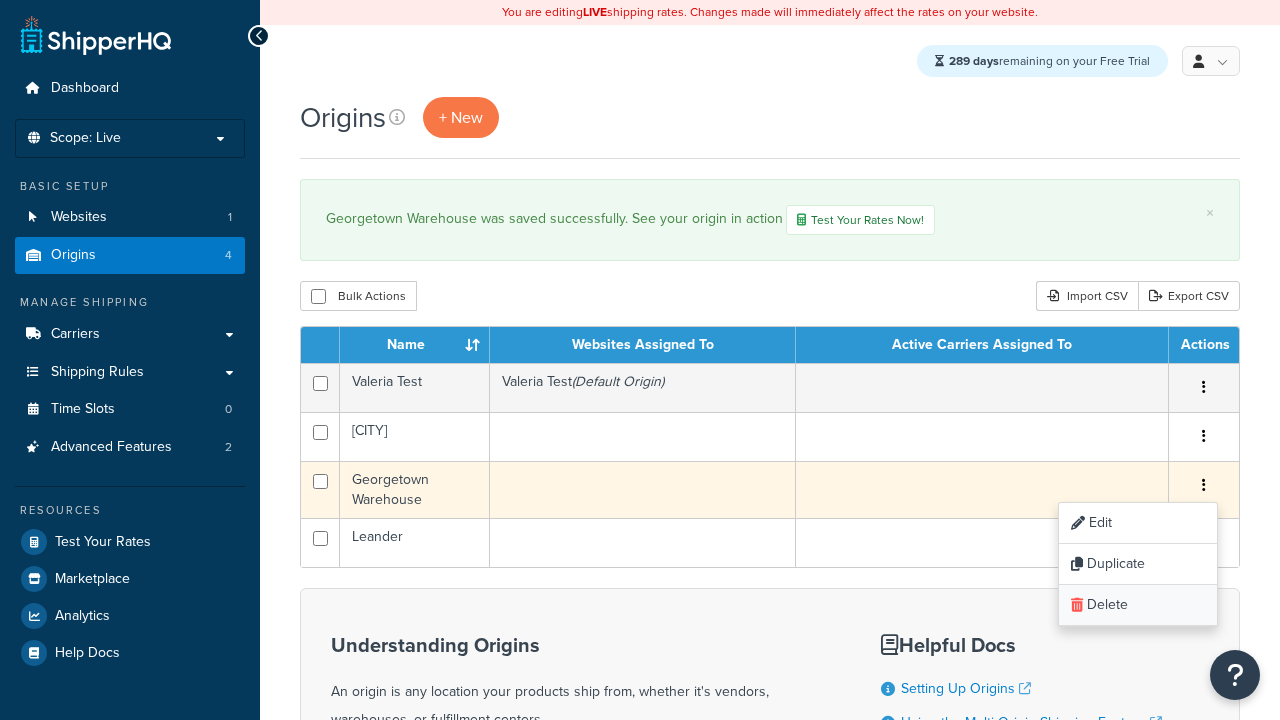 click on "Delete" at bounding box center (1138, 605) 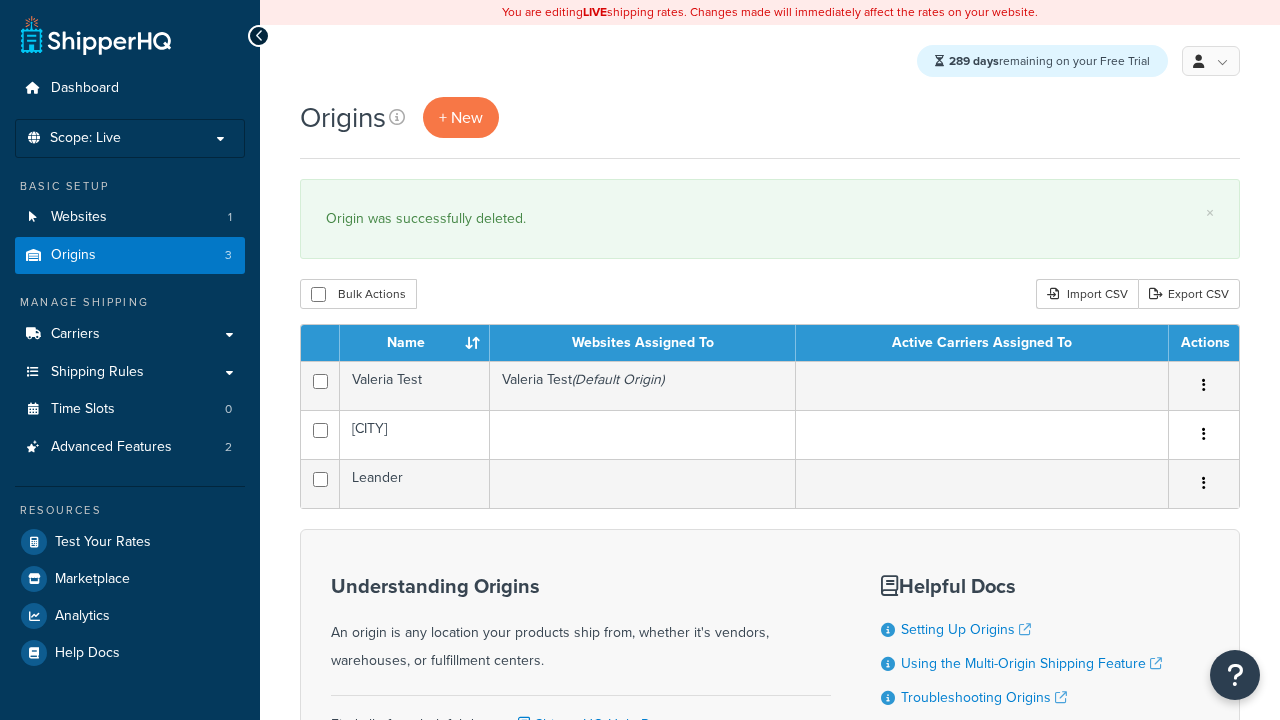 scroll, scrollTop: 0, scrollLeft: 0, axis: both 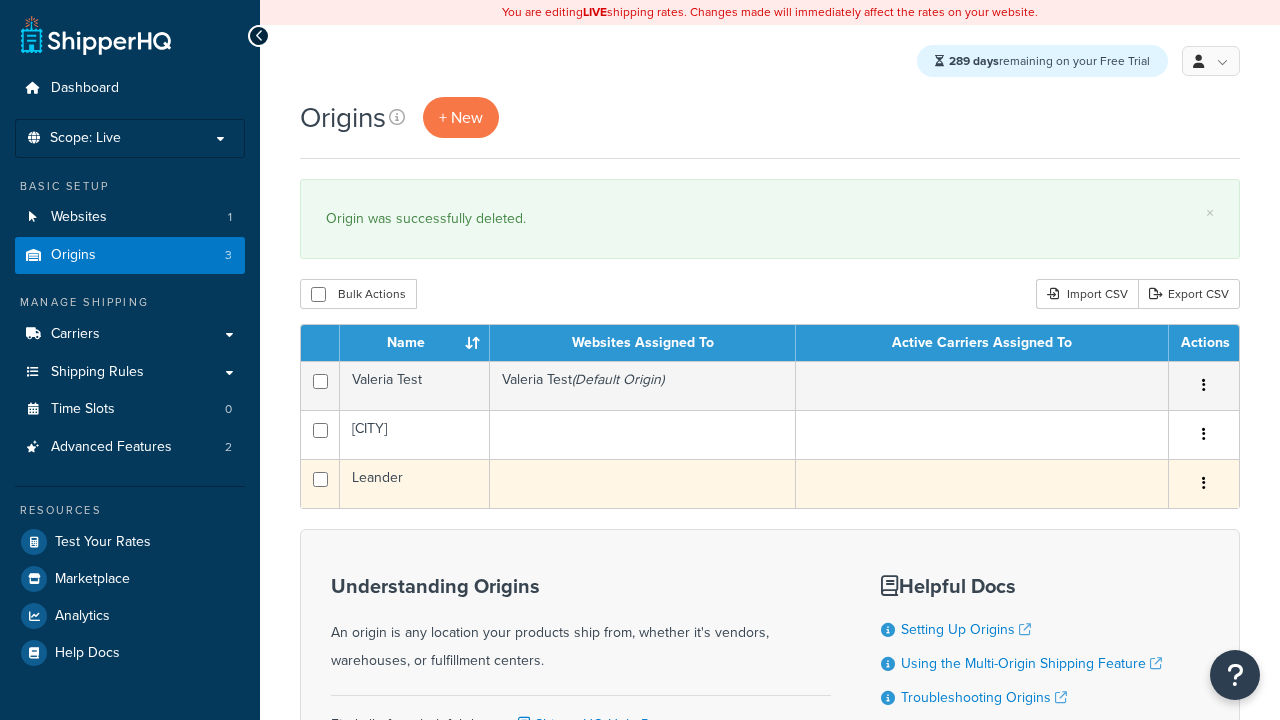 click at bounding box center [1204, 483] 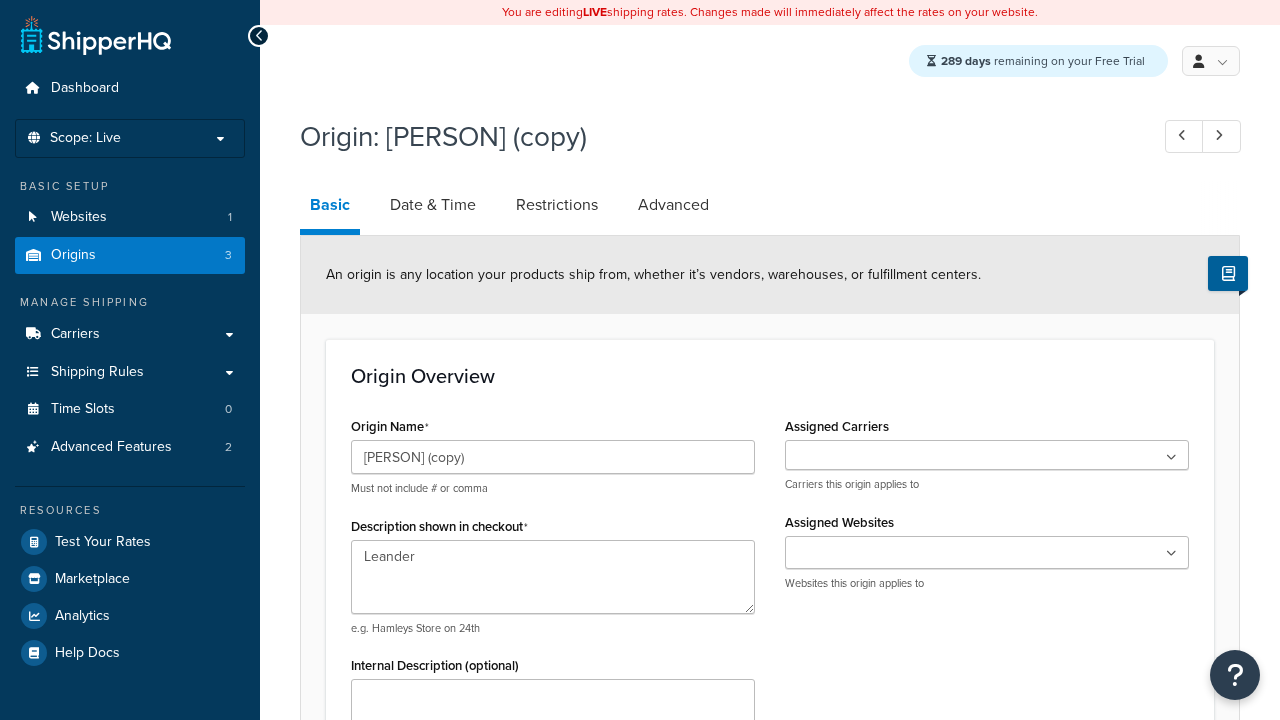 select on "43" 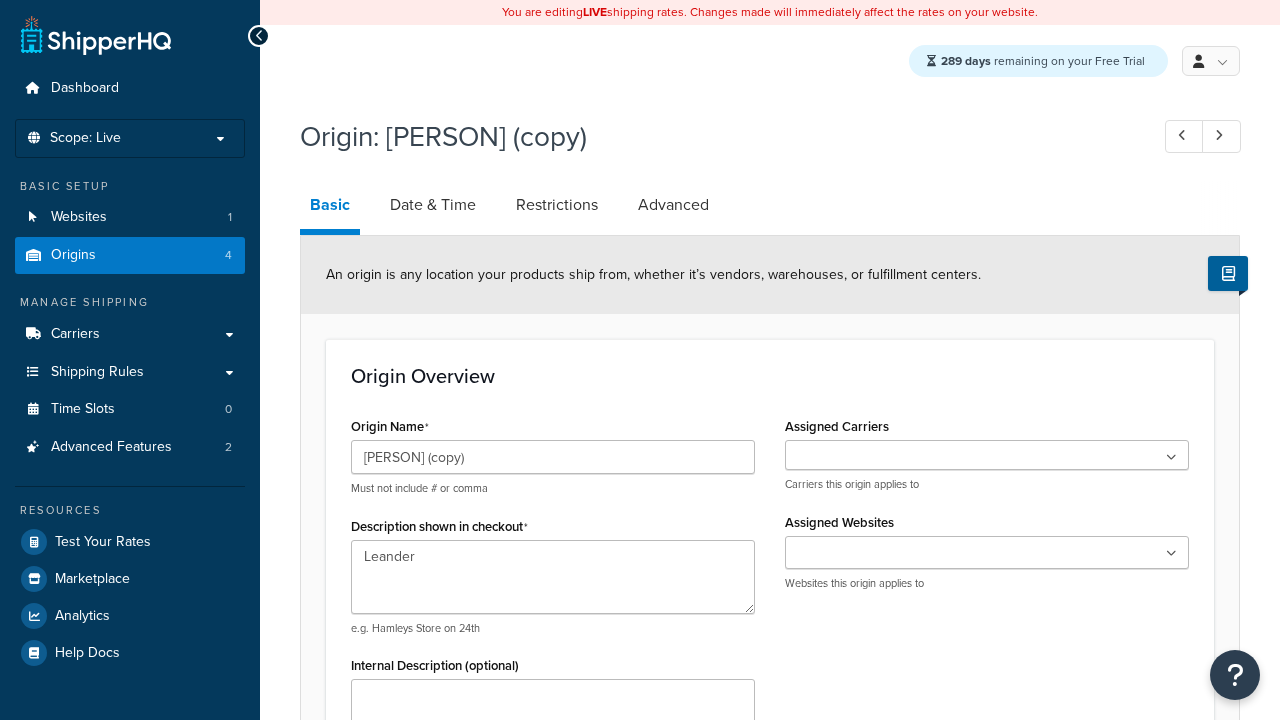scroll, scrollTop: 0, scrollLeft: 0, axis: both 